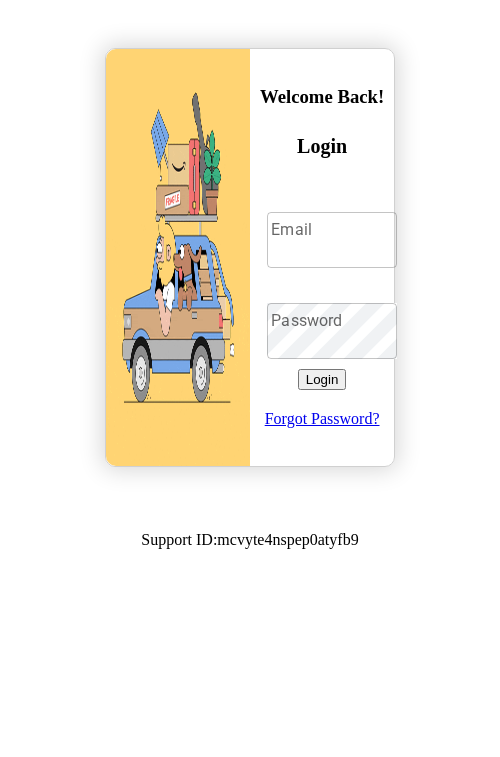 scroll, scrollTop: 0, scrollLeft: 0, axis: both 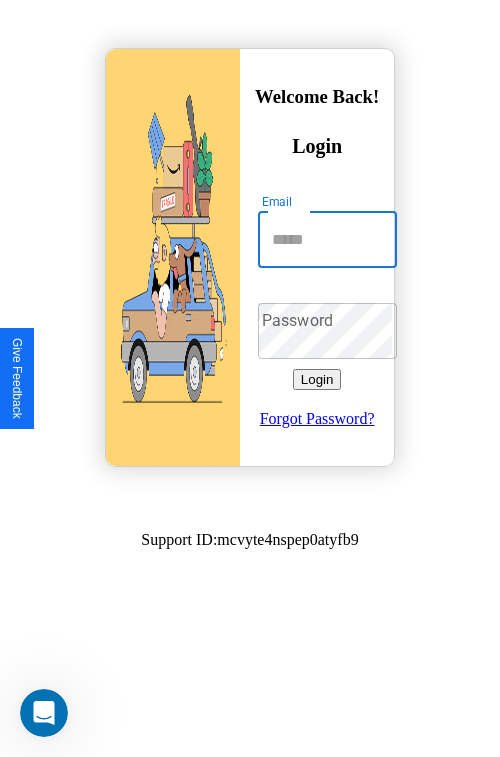 click on "Email" at bounding box center [327, 240] 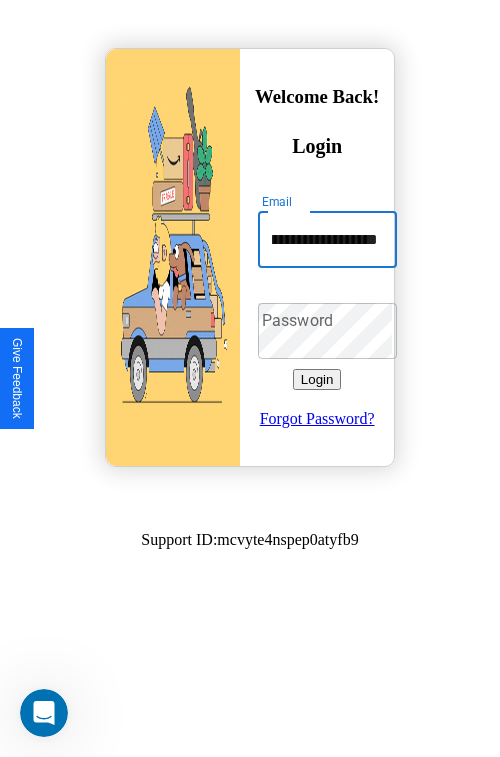 scroll, scrollTop: 0, scrollLeft: 74, axis: horizontal 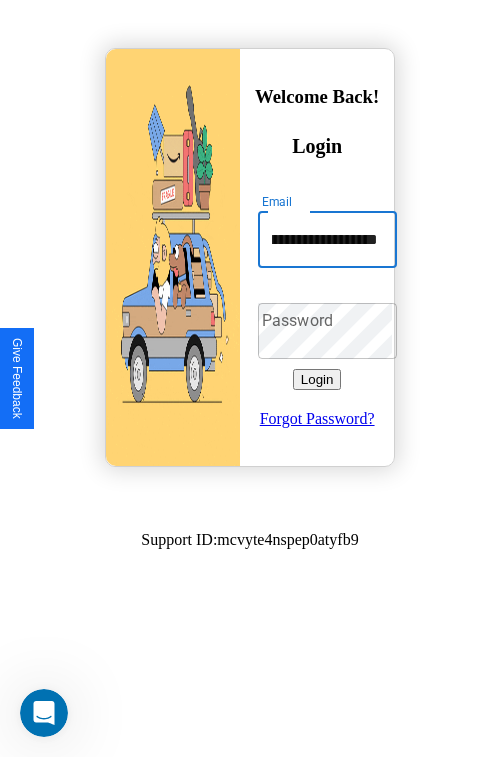 type on "**********" 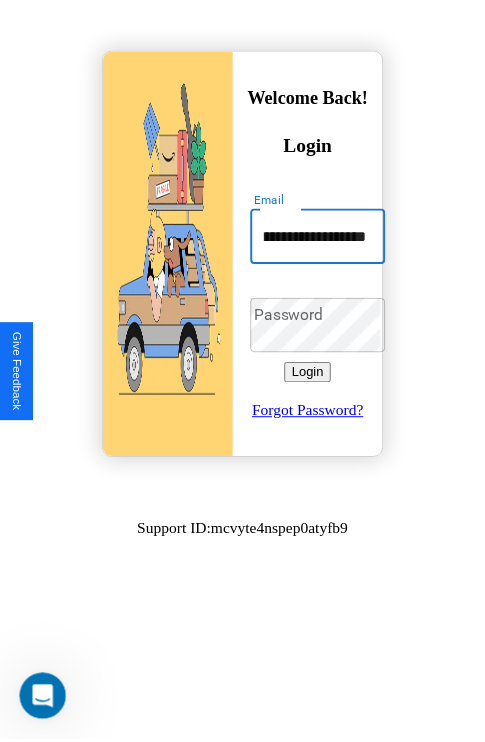 scroll, scrollTop: 0, scrollLeft: 0, axis: both 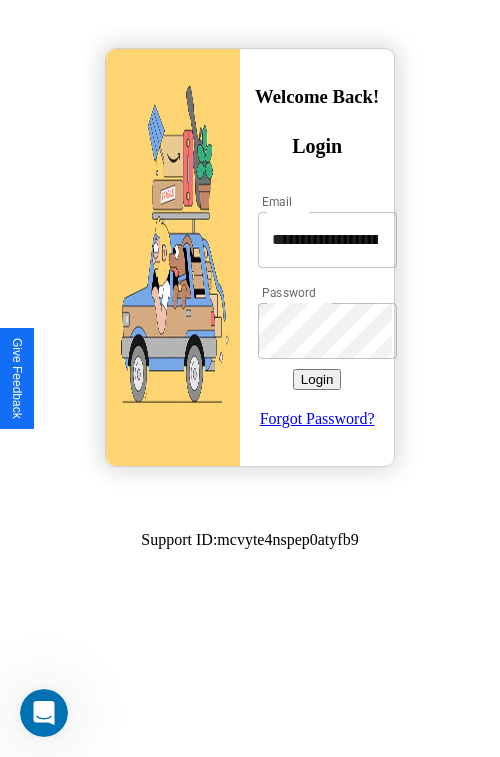 click on "Login" at bounding box center [317, 379] 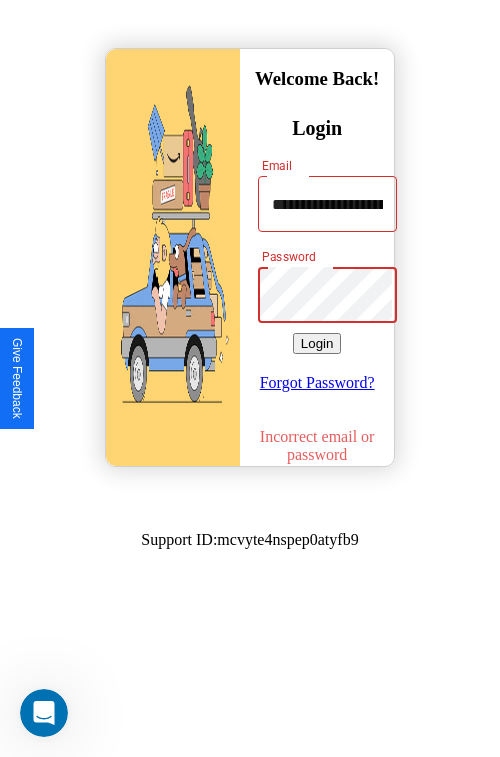 click on "Login" at bounding box center (317, 343) 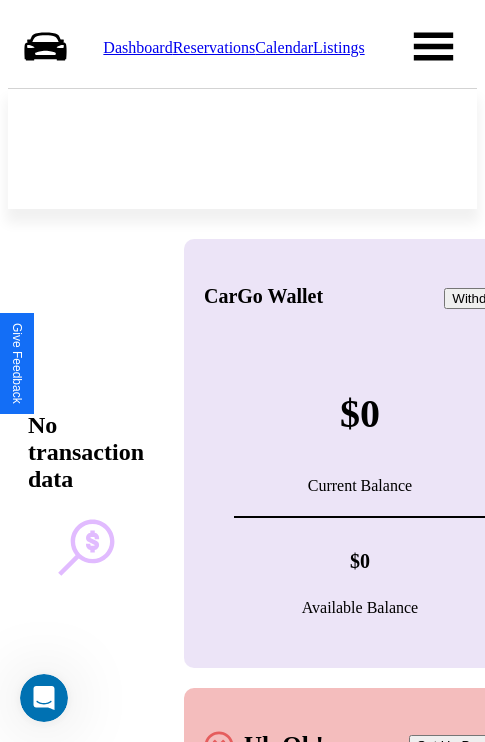 scroll, scrollTop: 0, scrollLeft: 0, axis: both 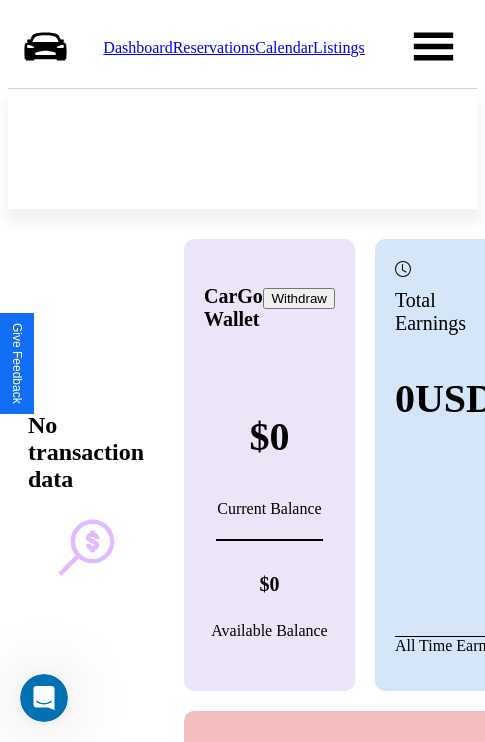 click on "Reservations" at bounding box center [214, 47] 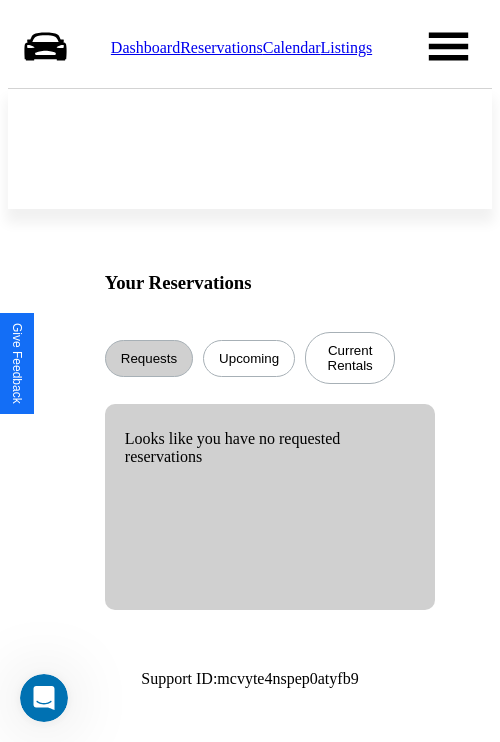 click on "Calendar" at bounding box center [292, 47] 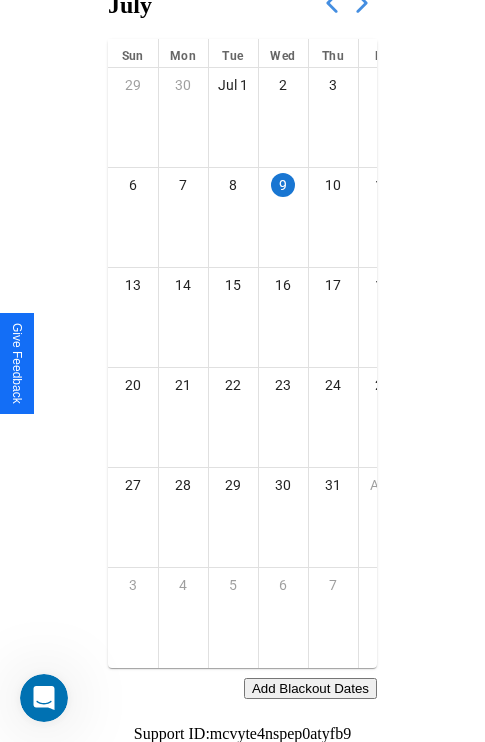 scroll, scrollTop: 242, scrollLeft: 0, axis: vertical 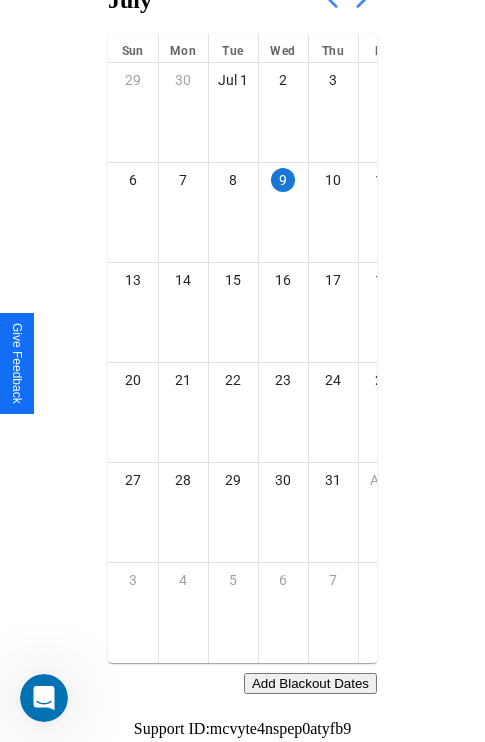 click on "Add Blackout Dates" at bounding box center [310, 683] 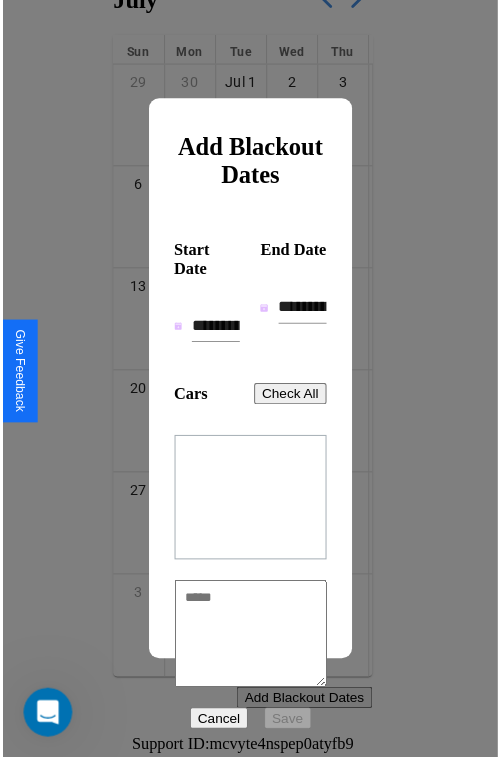 scroll, scrollTop: 227, scrollLeft: 0, axis: vertical 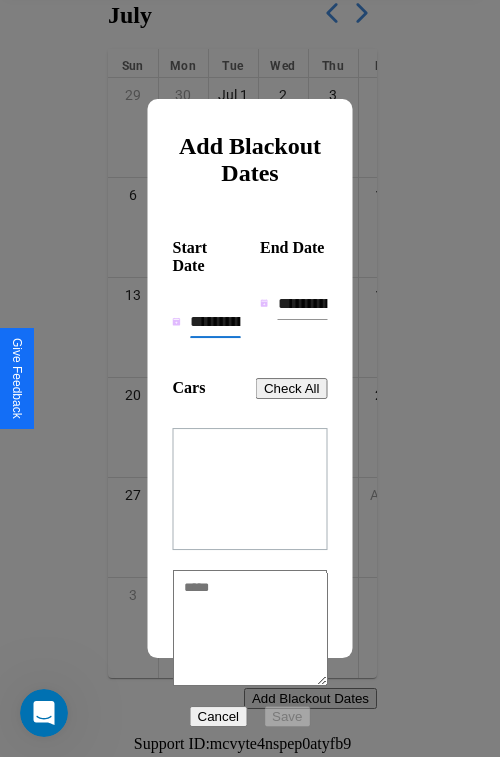 click on "**********" at bounding box center (215, 322) 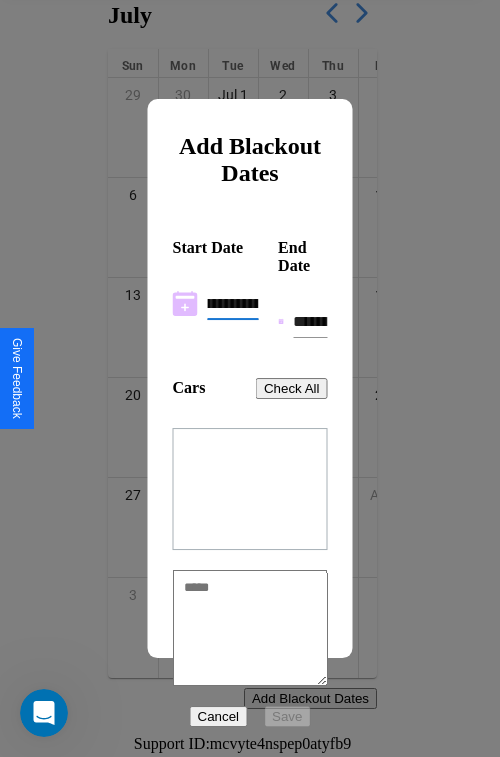 scroll, scrollTop: 0, scrollLeft: 37, axis: horizontal 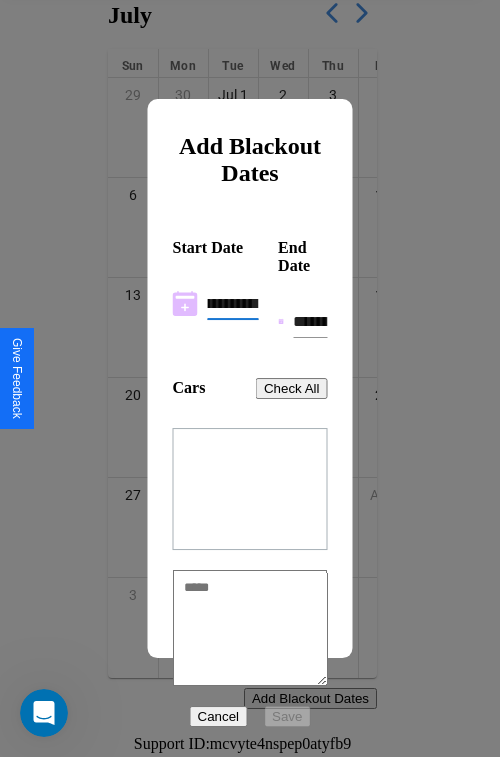 type on "**********" 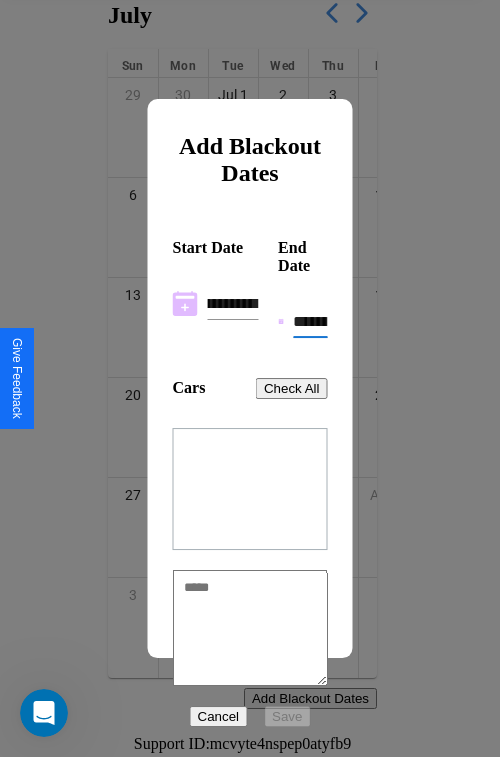 scroll, scrollTop: 0, scrollLeft: 0, axis: both 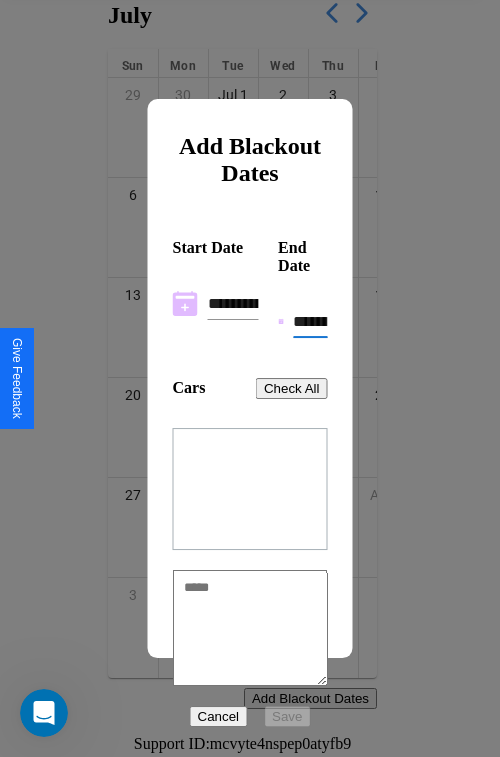 click on "**********" at bounding box center (310, 322) 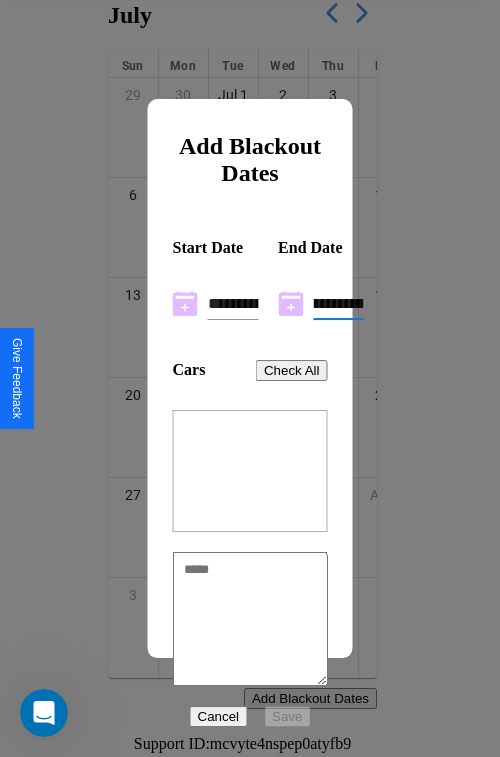 type on "**********" 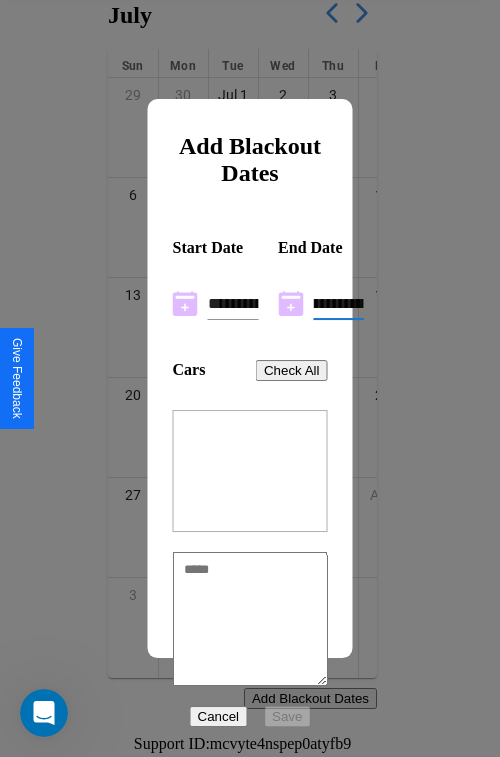 scroll, scrollTop: 0, scrollLeft: 37, axis: horizontal 